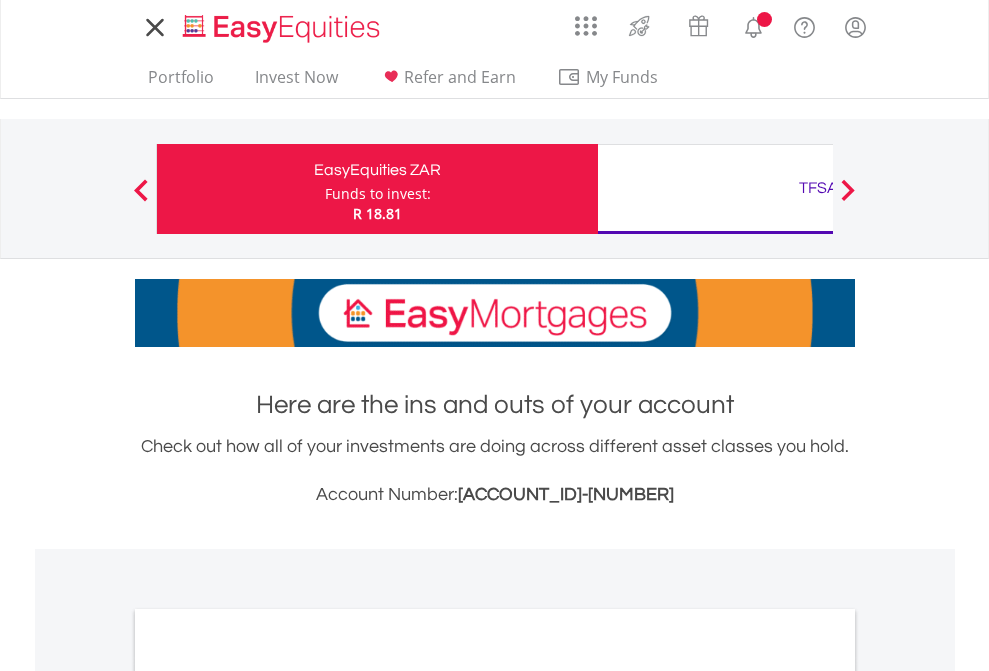 scroll, scrollTop: 0, scrollLeft: 0, axis: both 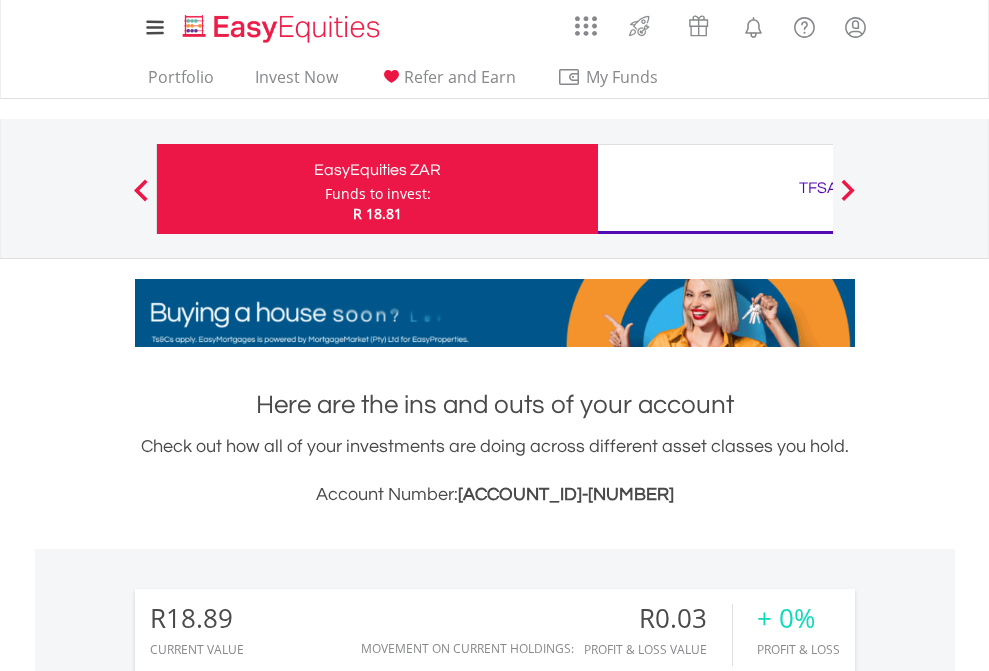 click on "Funds to invest:" at bounding box center [378, 194] 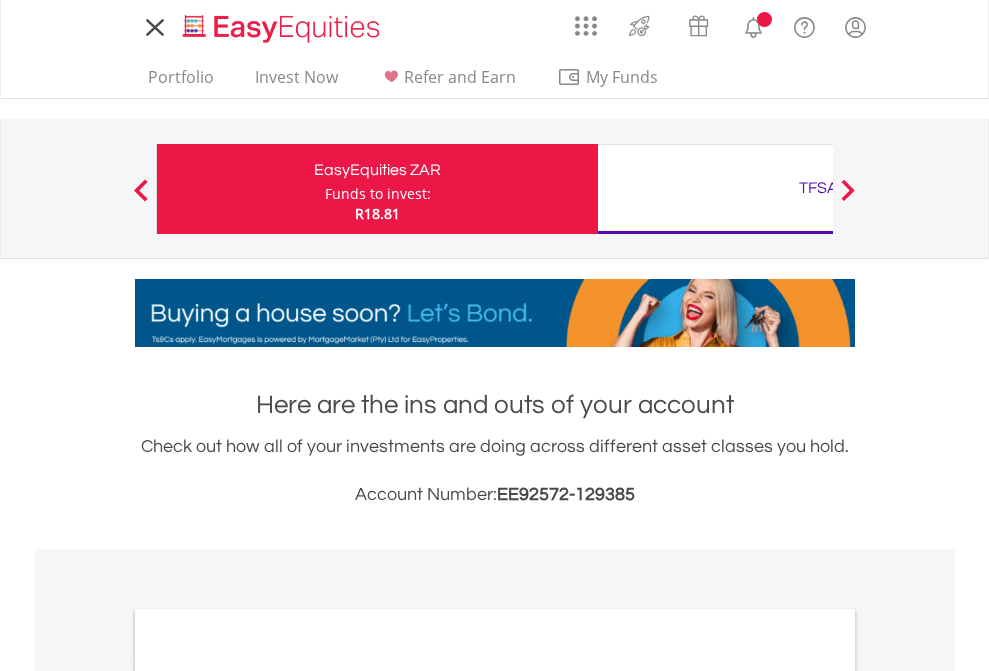 scroll, scrollTop: 0, scrollLeft: 0, axis: both 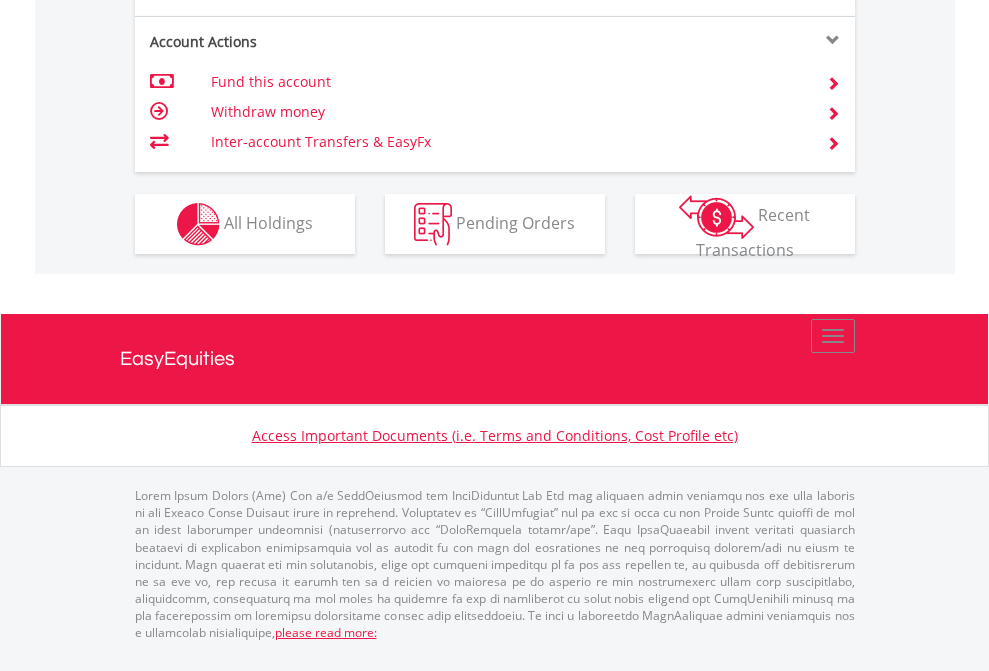 click on "Investment types" at bounding box center (706, -337) 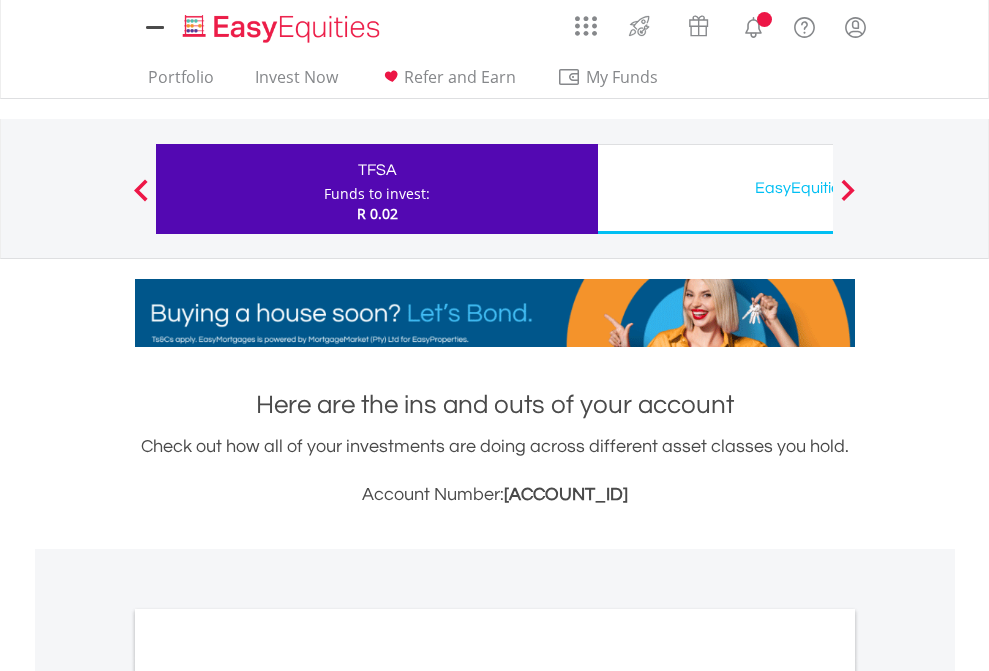 scroll, scrollTop: 0, scrollLeft: 0, axis: both 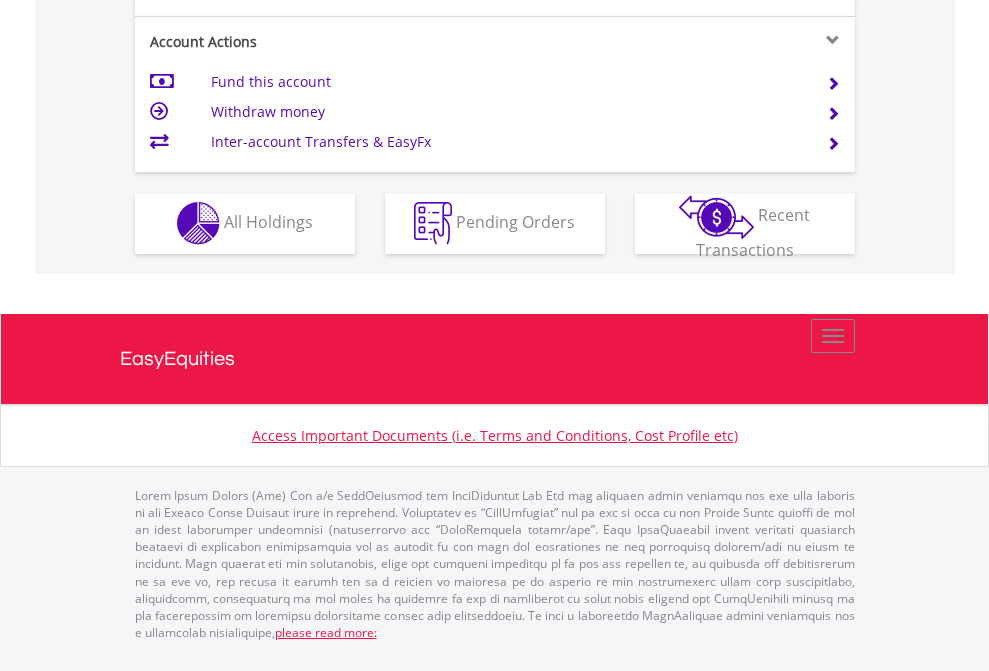 click on "Investment types" at bounding box center (706, -337) 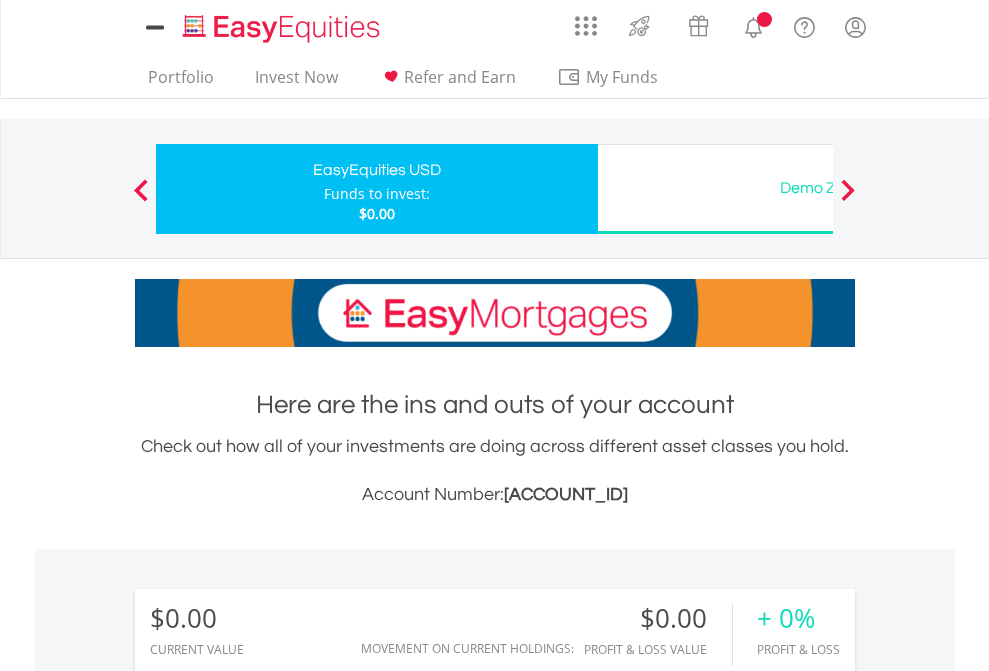 scroll, scrollTop: 0, scrollLeft: 0, axis: both 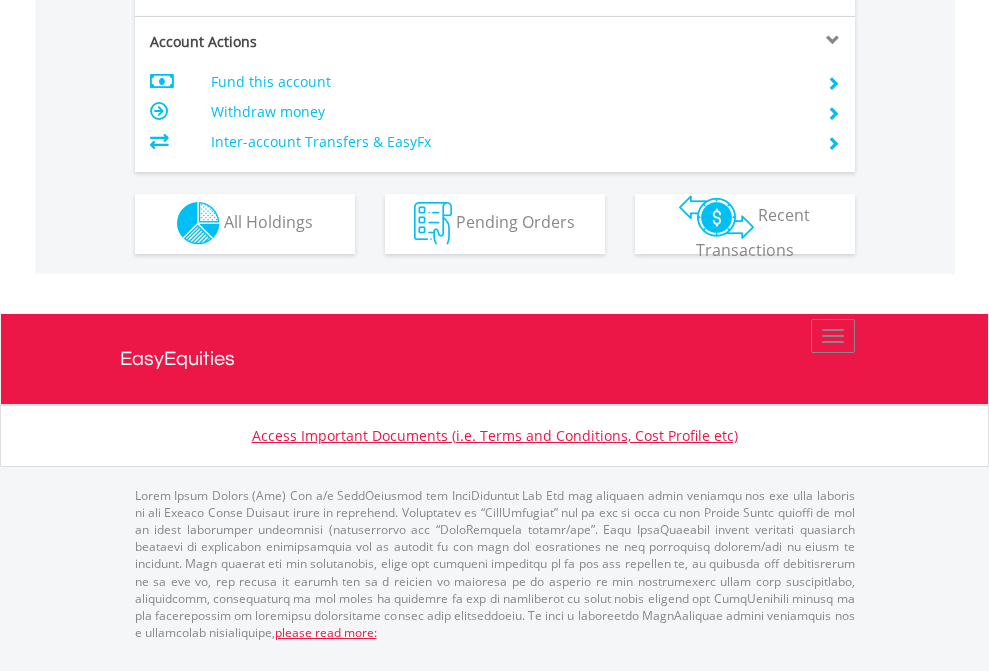 click on "Investment types" at bounding box center [706, -353] 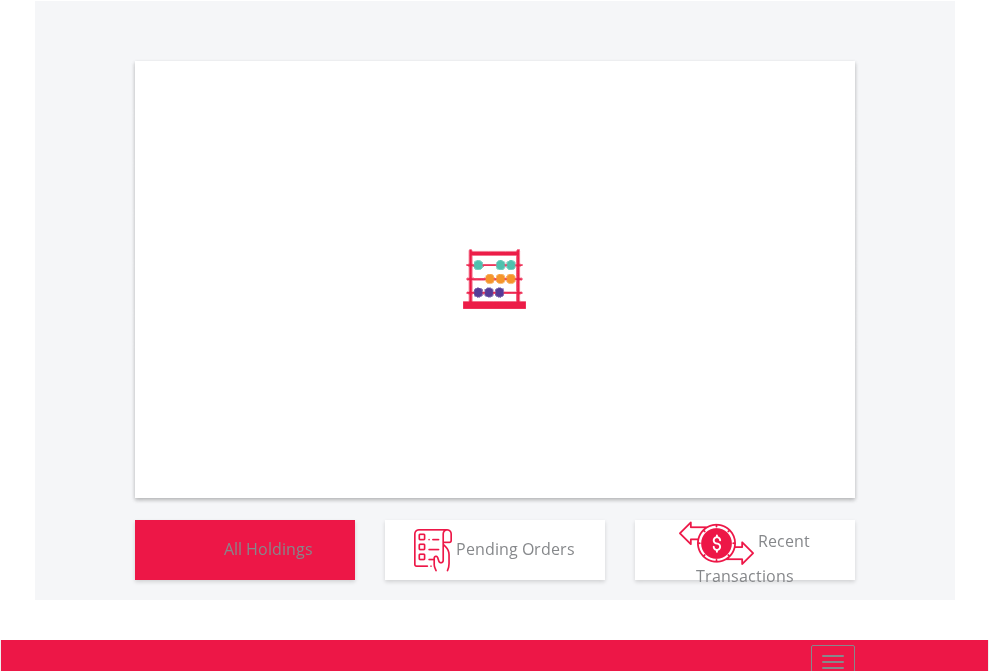 click on "All Holdings" at bounding box center (268, 548) 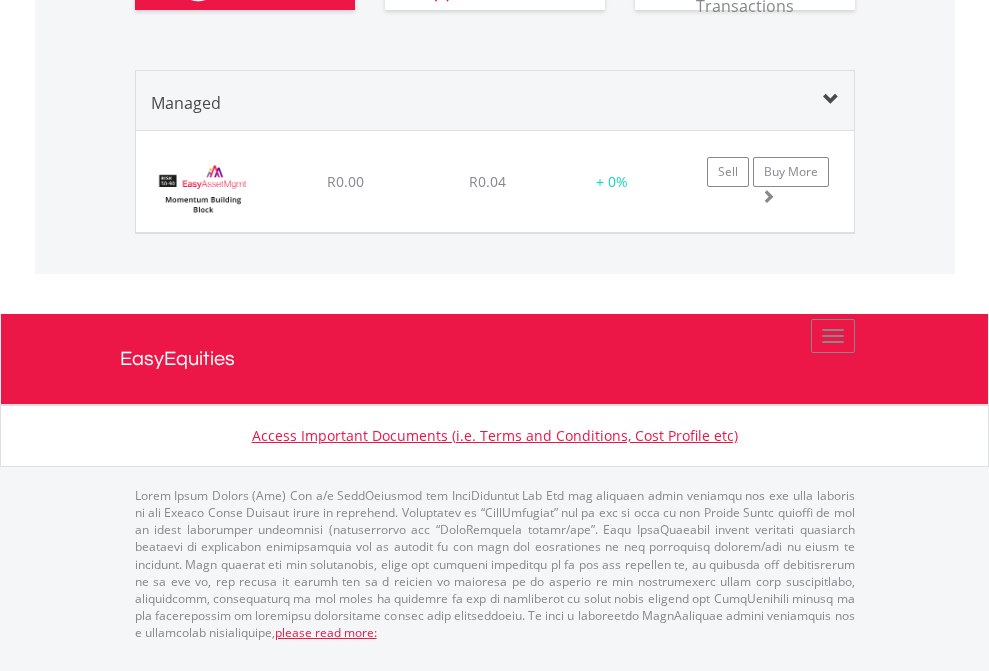scroll, scrollTop: 144, scrollLeft: 0, axis: vertical 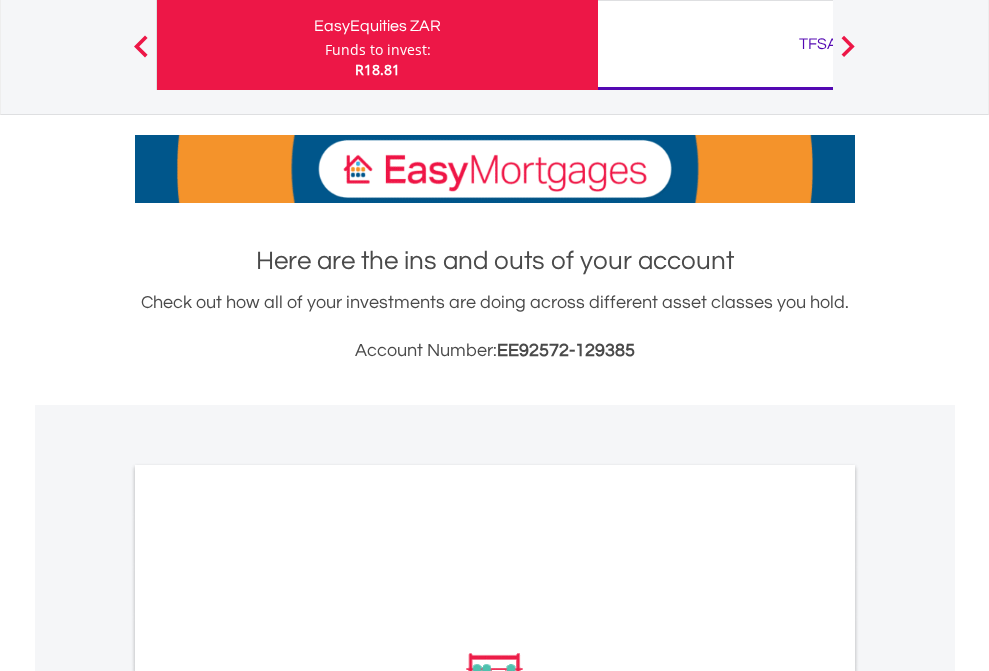 click on "TFSA" at bounding box center [818, 44] 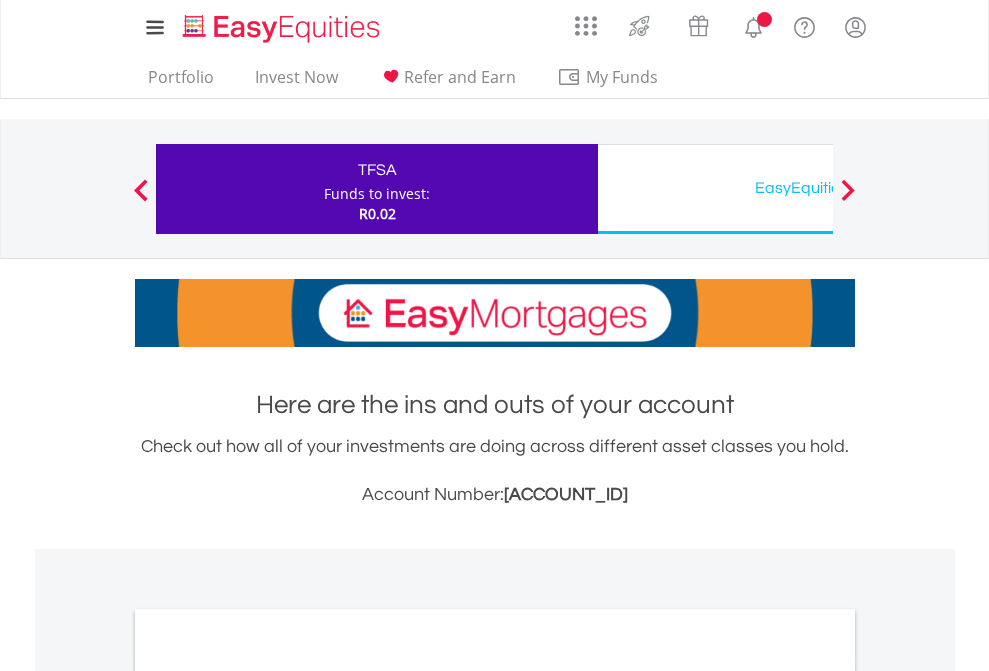 scroll, scrollTop: 1202, scrollLeft: 0, axis: vertical 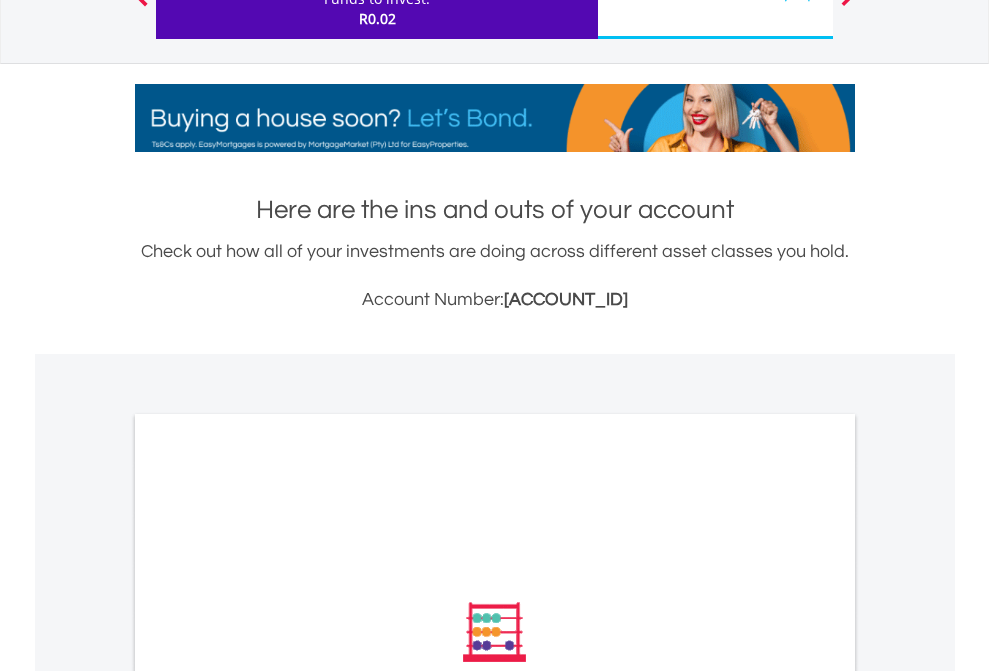 click on "All Holdings" at bounding box center [268, 901] 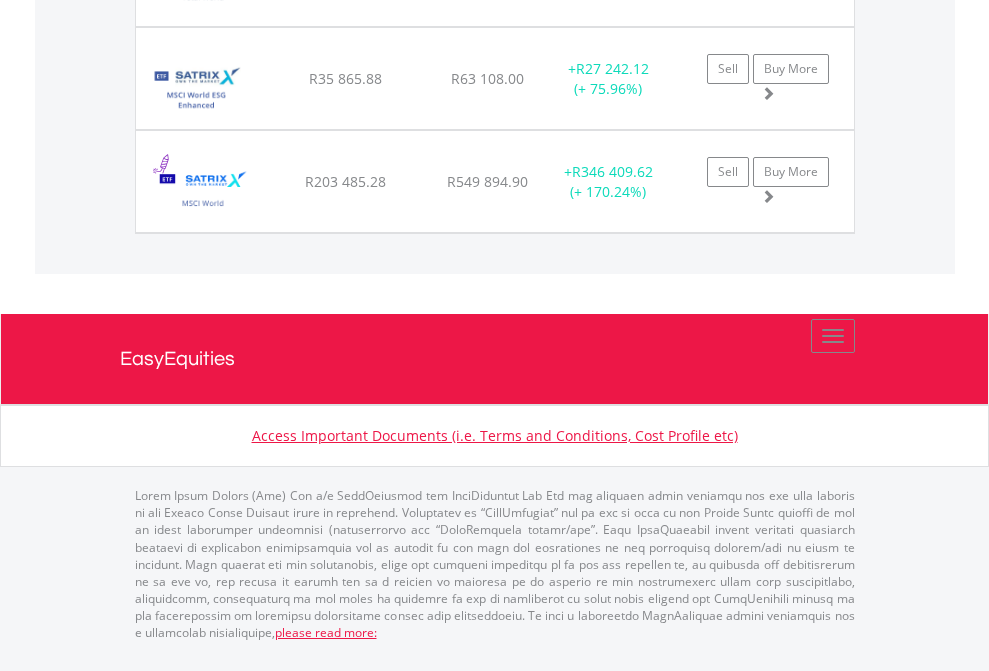 click on "EasyEquities USD" at bounding box center [818, -1174] 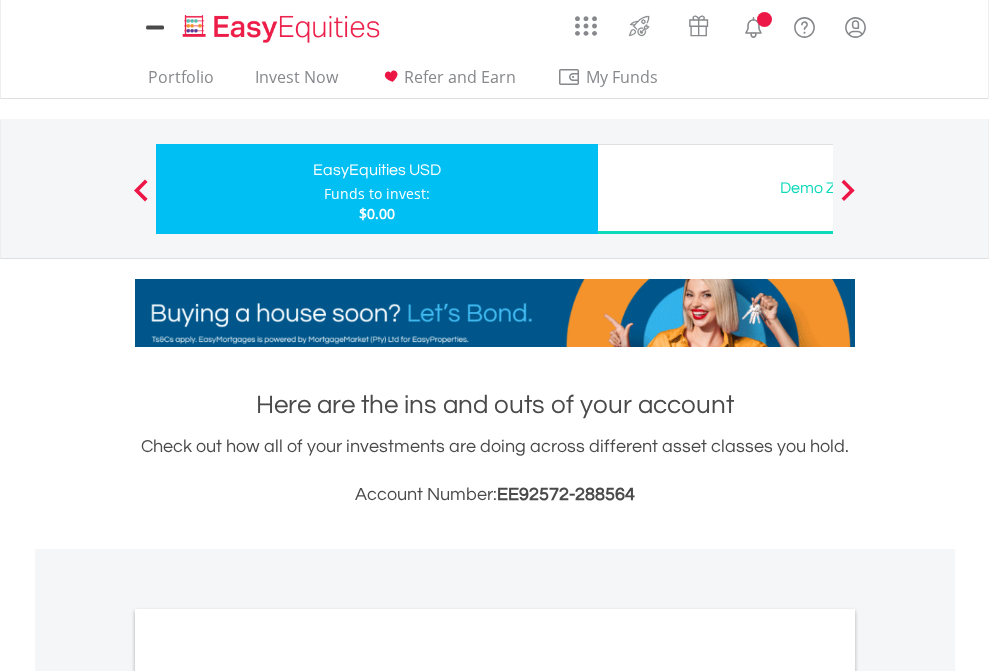 scroll, scrollTop: 1202, scrollLeft: 0, axis: vertical 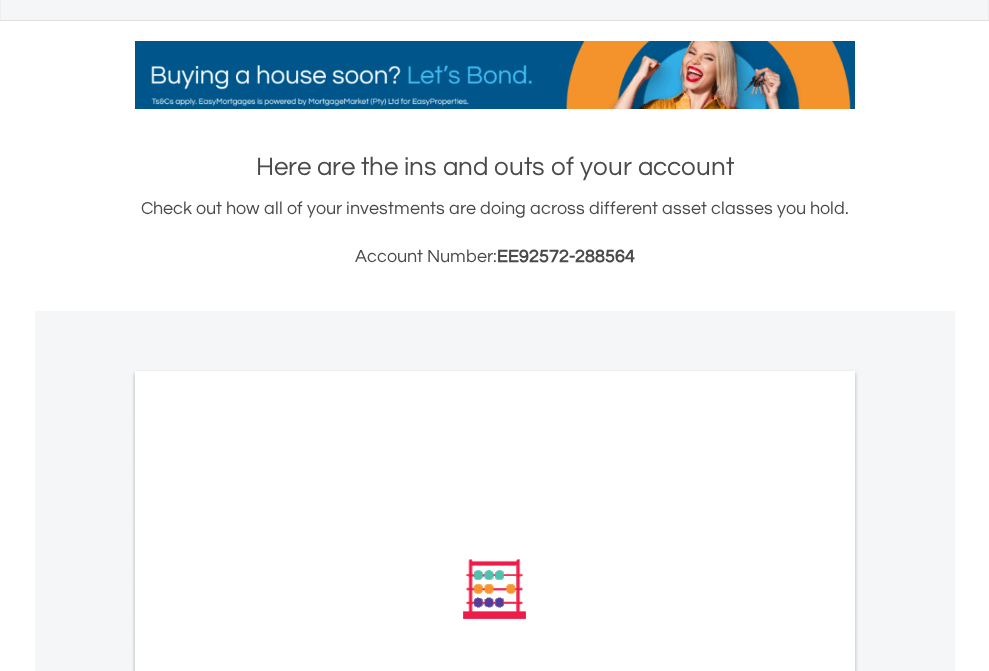 click on "All Holdings" at bounding box center [268, 858] 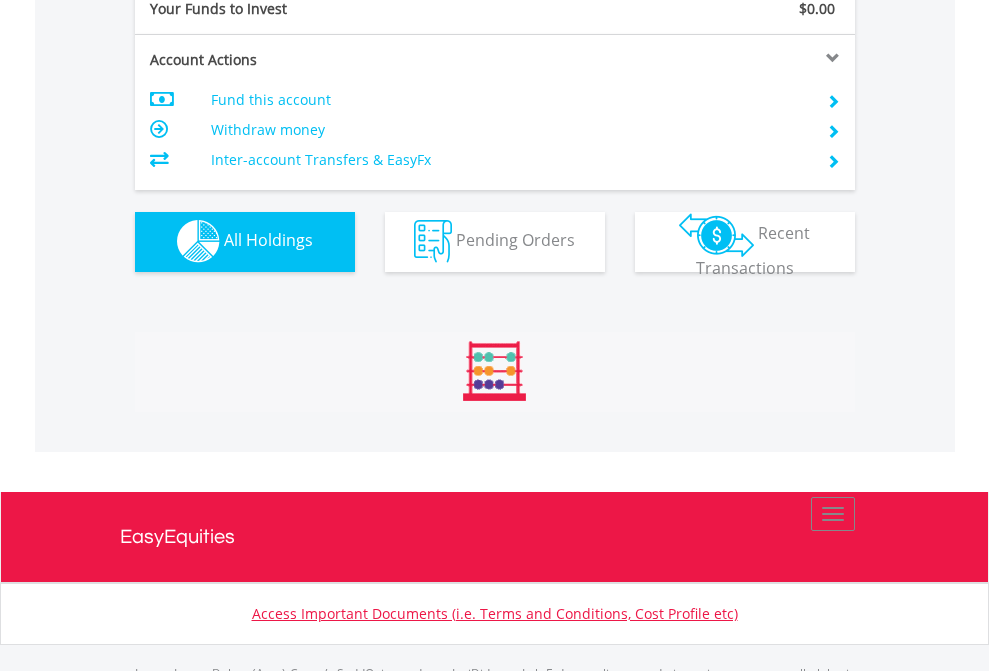 scroll, scrollTop: 999808, scrollLeft: 999687, axis: both 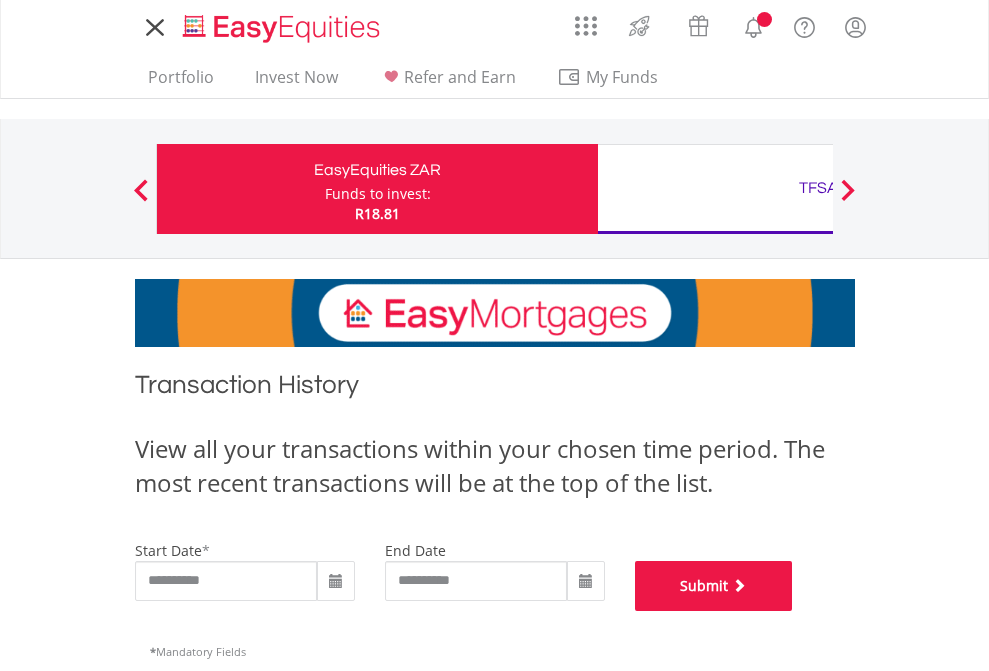 click on "Submit" at bounding box center (714, 586) 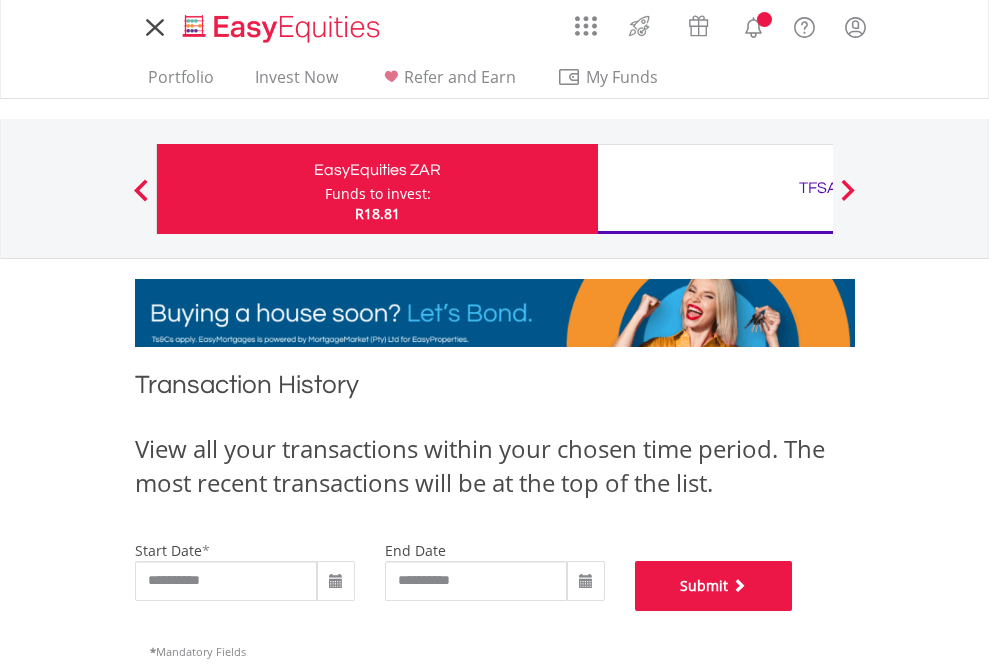 scroll, scrollTop: 811, scrollLeft: 0, axis: vertical 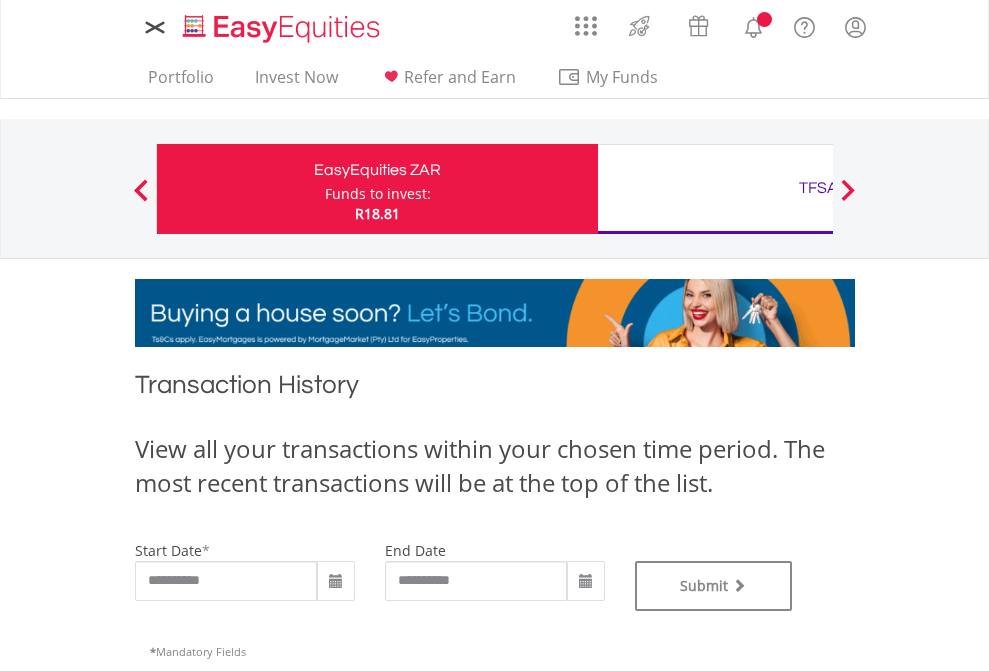 click on "TFSA" at bounding box center [818, 188] 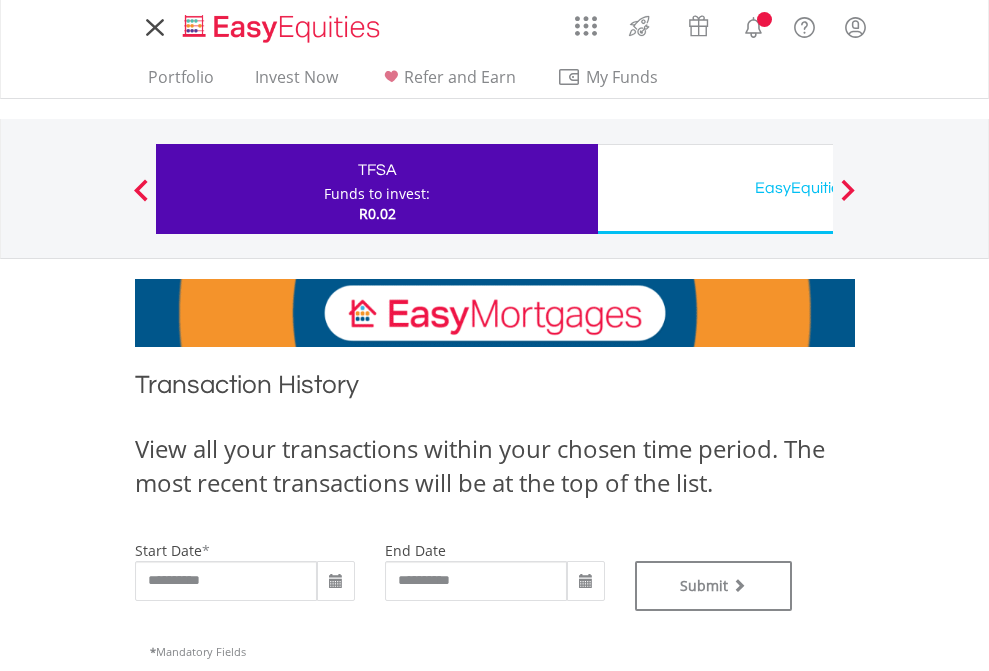 scroll, scrollTop: 0, scrollLeft: 0, axis: both 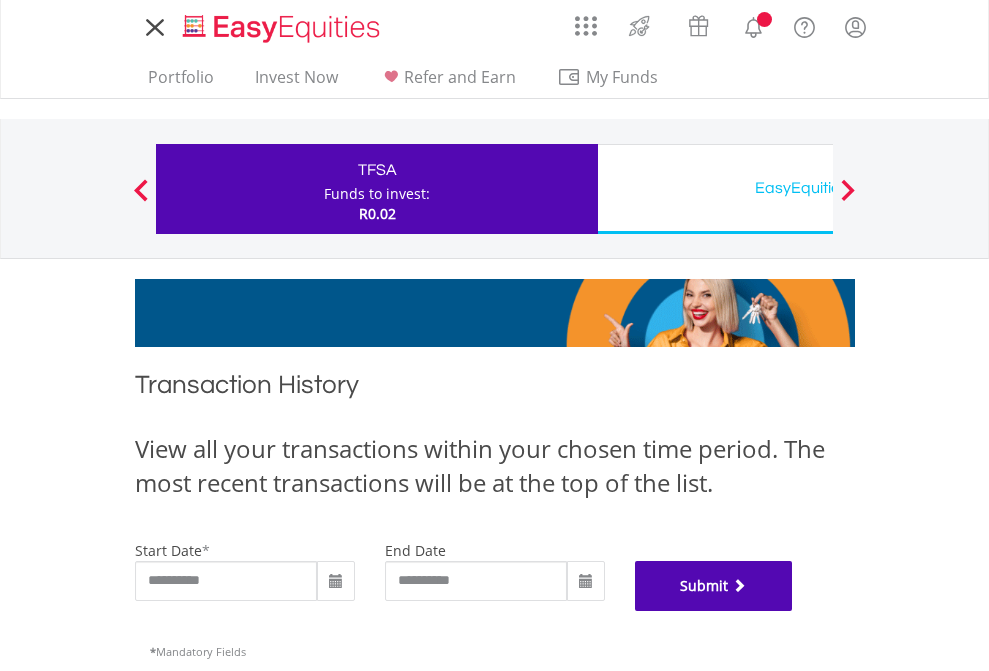click on "Submit" at bounding box center [714, 586] 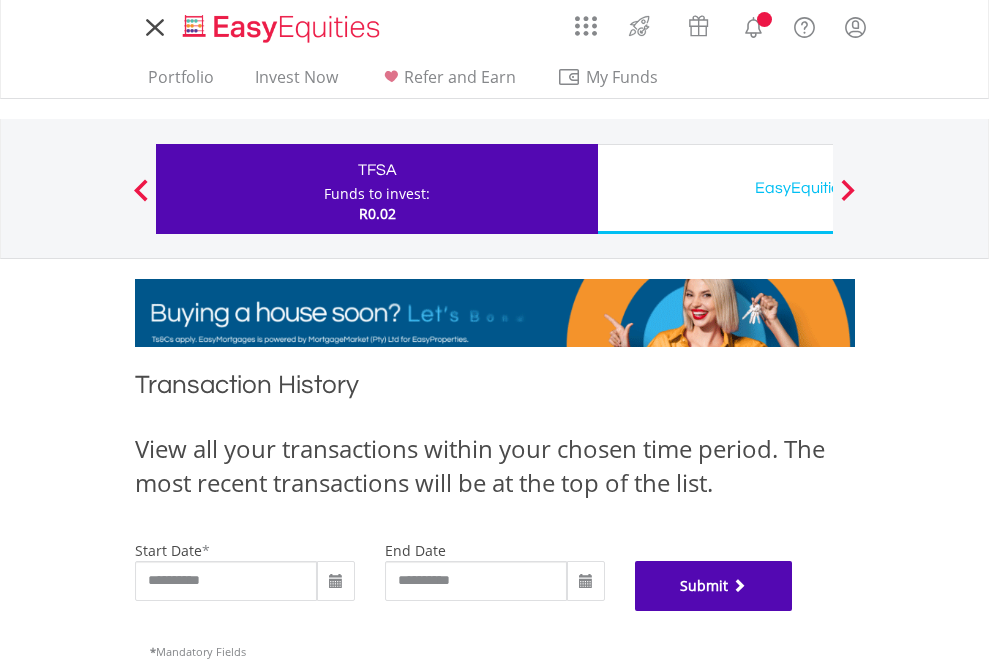 scroll, scrollTop: 811, scrollLeft: 0, axis: vertical 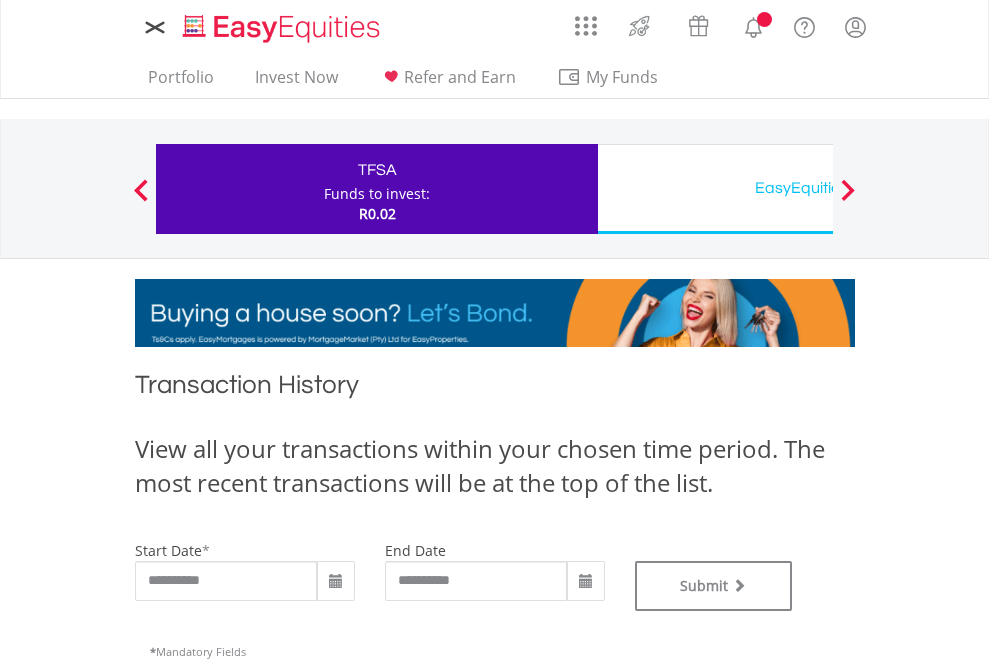 click on "EasyEquities USD" at bounding box center (818, 188) 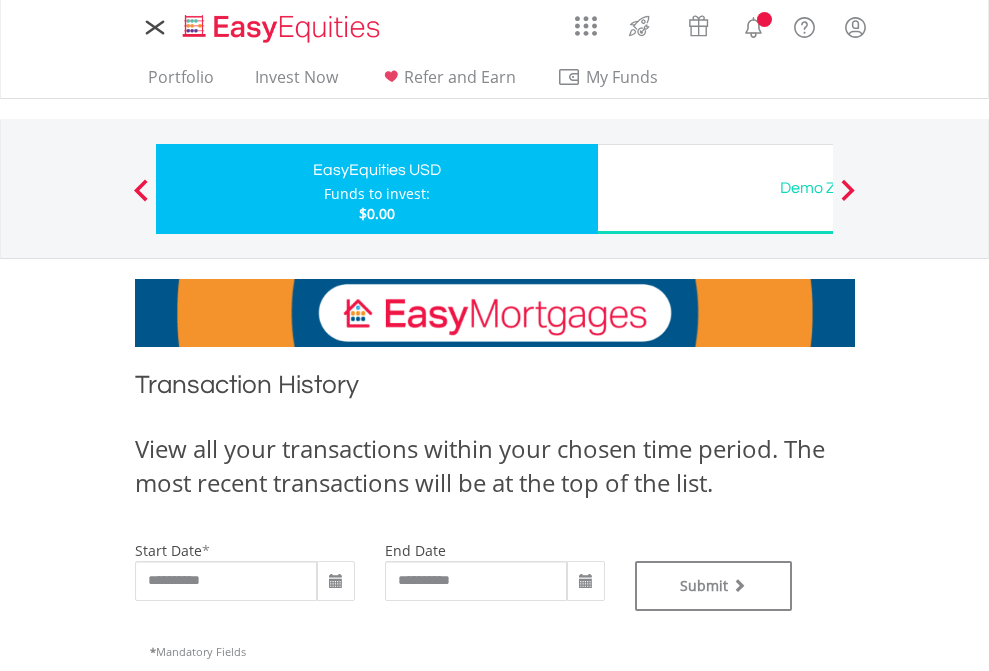 scroll, scrollTop: 0, scrollLeft: 0, axis: both 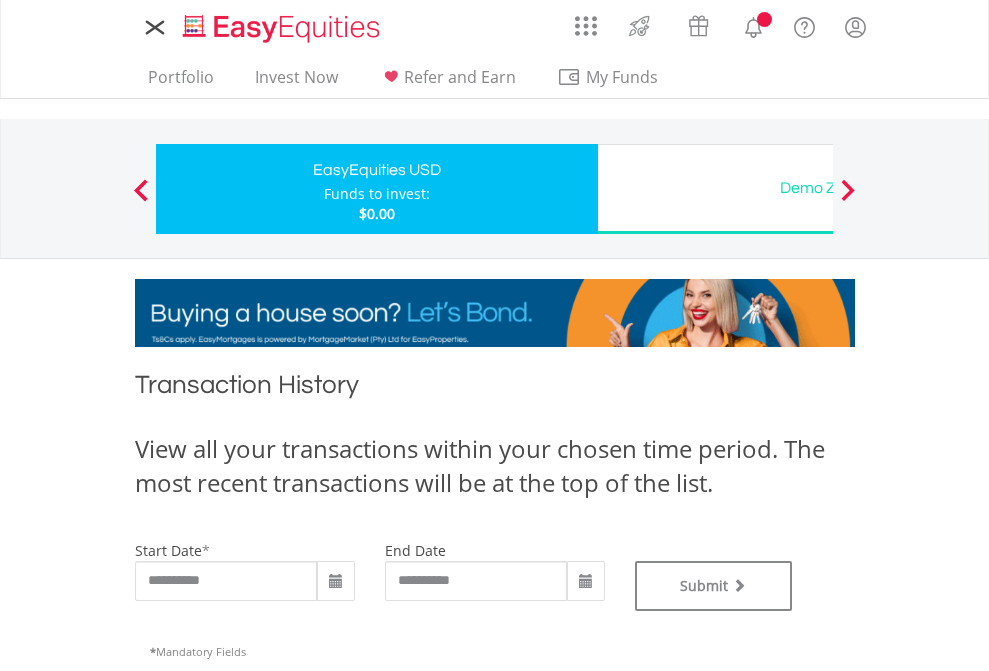 type on "**********" 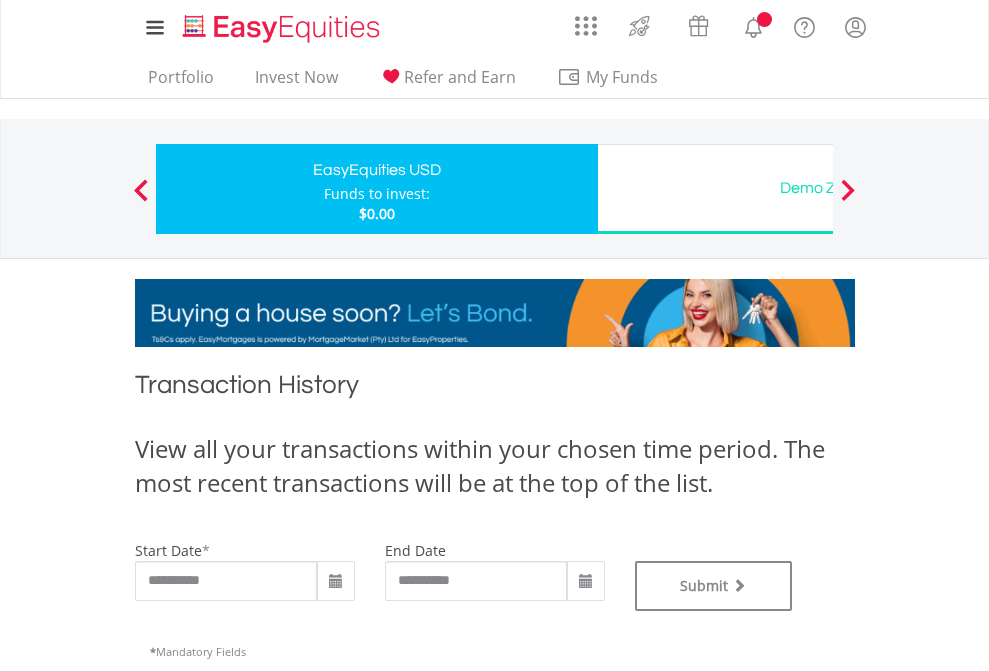 type on "**********" 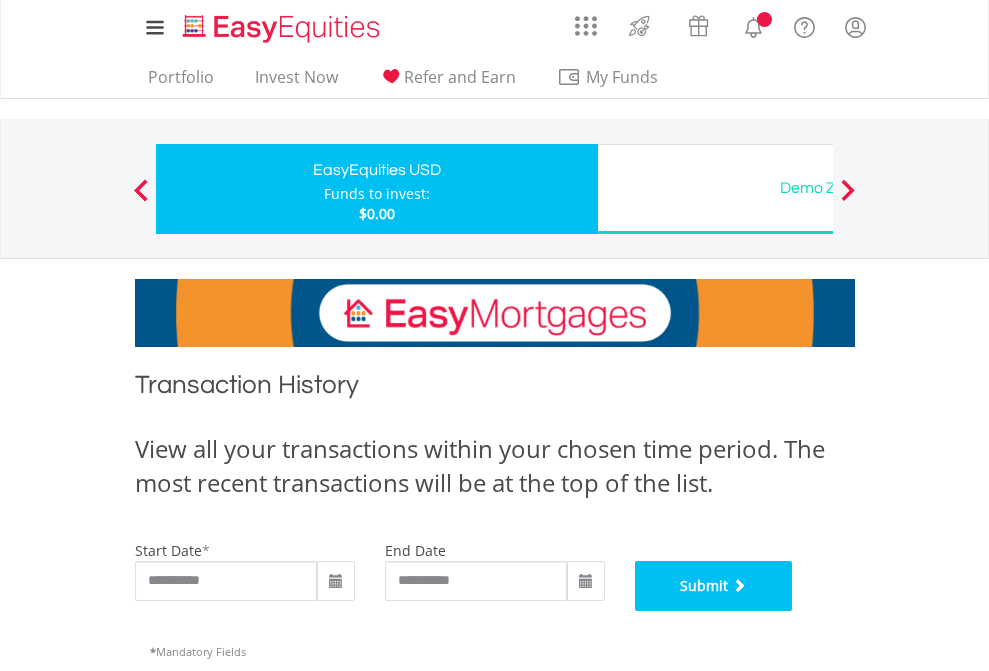 click on "Submit" at bounding box center (714, 586) 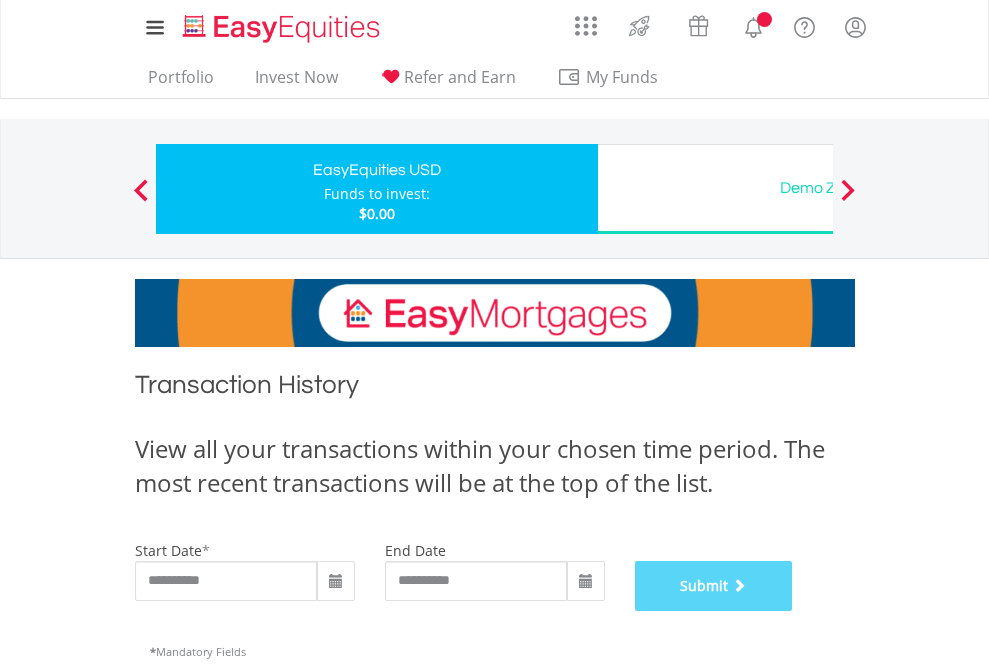 scroll, scrollTop: 811, scrollLeft: 0, axis: vertical 